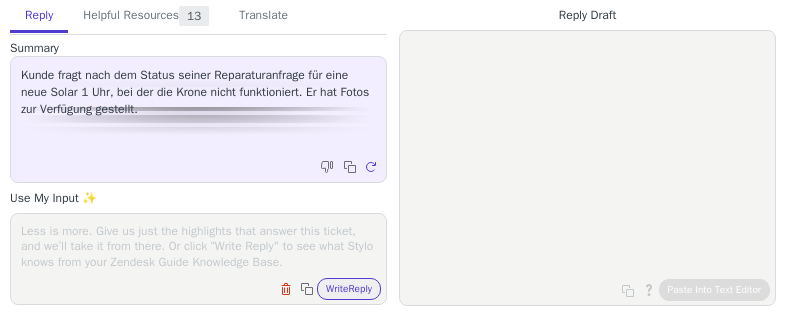 scroll, scrollTop: 0, scrollLeft: 0, axis: both 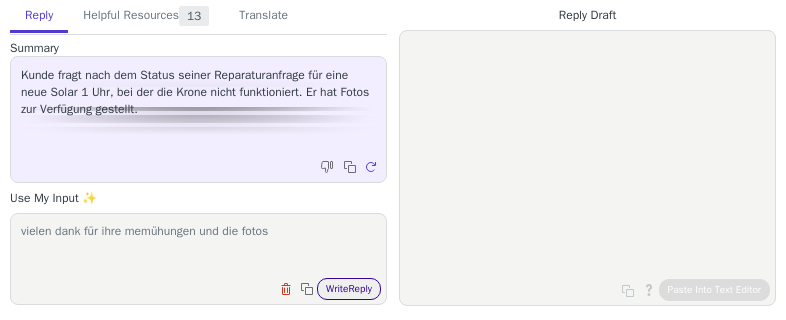 type on "vielen dank für ihre memühungen und die fotos" 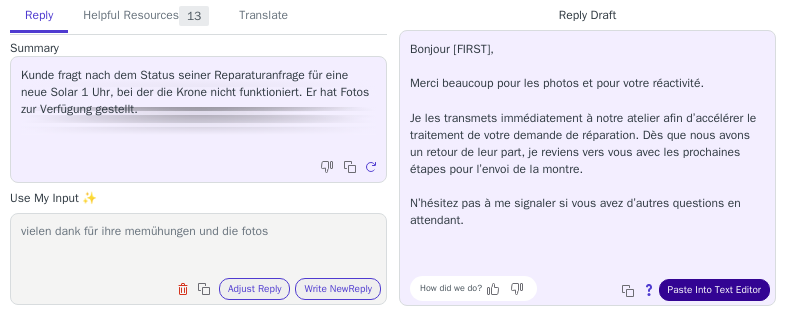 click on "Paste Into Text Editor" at bounding box center (714, 290) 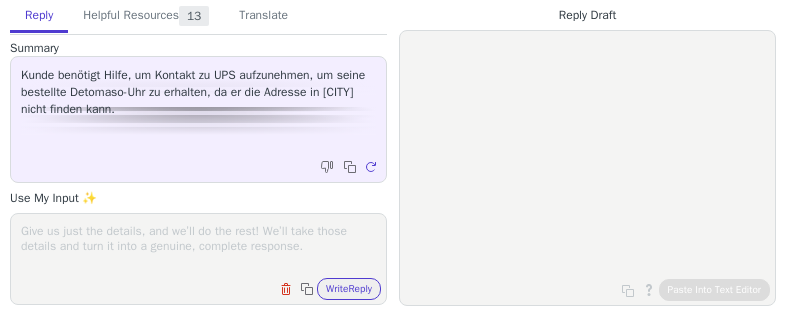 scroll, scrollTop: 0, scrollLeft: 0, axis: both 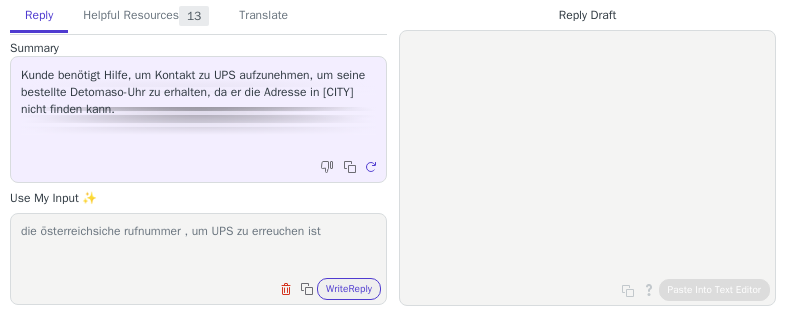 paste on "[PHONE]" 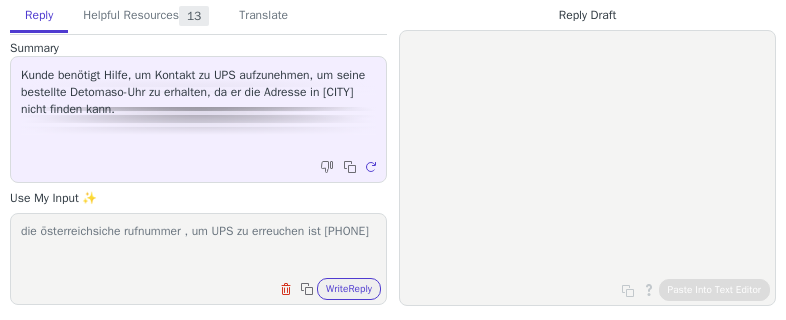 click on "die österreichsiche rufnummer , um UPS zu erreuchen ist [PHONE]" at bounding box center [198, 246] 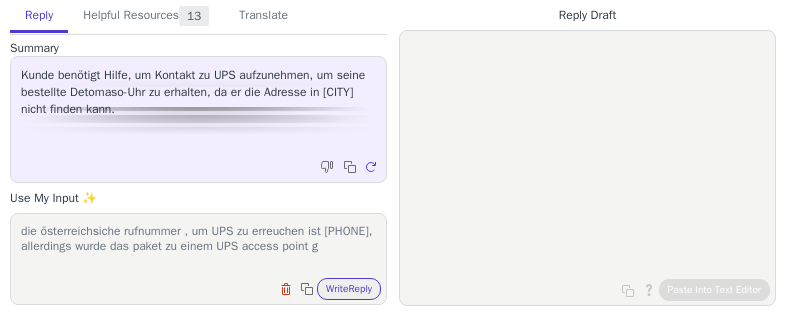 scroll, scrollTop: 0, scrollLeft: 0, axis: both 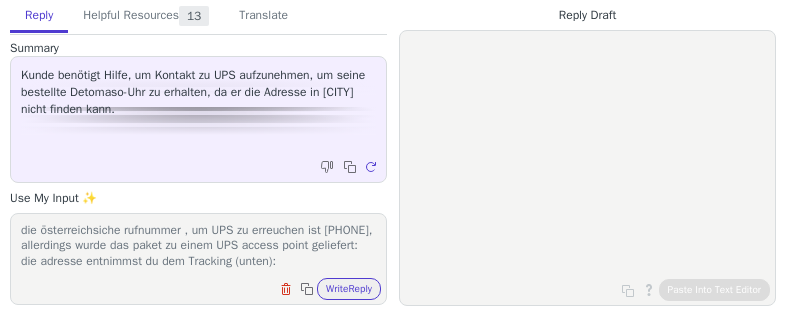 paste on "https://www.ups.com/track?tracknum=1Z61X10W6860596322&loc=de_DE&requester=ST/trackdetails" 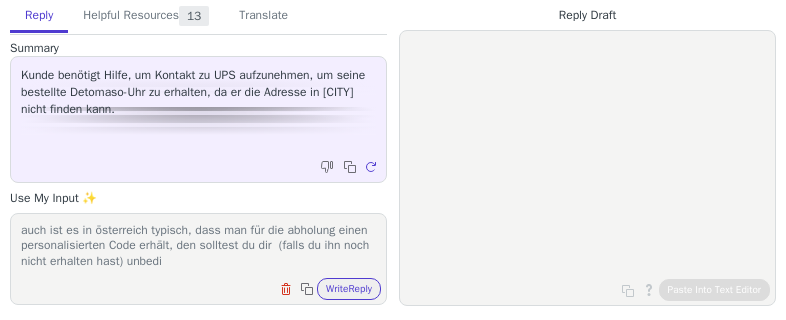 scroll, scrollTop: 123, scrollLeft: 0, axis: vertical 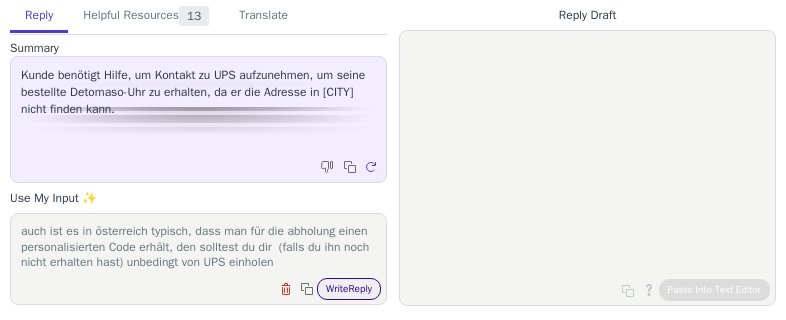 type on "die österreichsiche rufnummer , um UPS zu erreuchen ist [PHONE], allerdings wurde das paket zu einem UPS access point geliefert: die adresse entnimmst du dem Tracking (unten):
https://www.ups.com/track?tracknum=1Z61X10W6860596322&loc=de_DE&requester=ST/trackdetails
auch ist es in österreich typisch, dass man für die abholung einen personalisierten Code erhält, den solltest du dir  (falls du ihn noch nicht erhalten hast) unbedingt von UPS einholen" 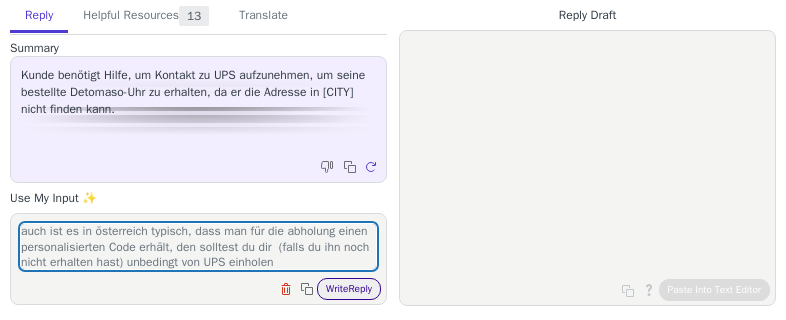 click on "Write  Reply" at bounding box center [349, 289] 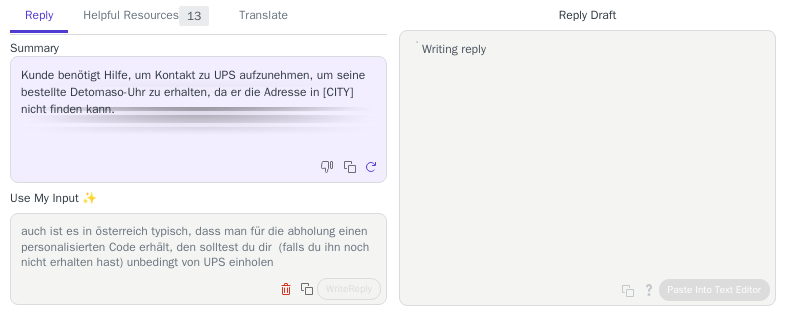 scroll, scrollTop: 139, scrollLeft: 0, axis: vertical 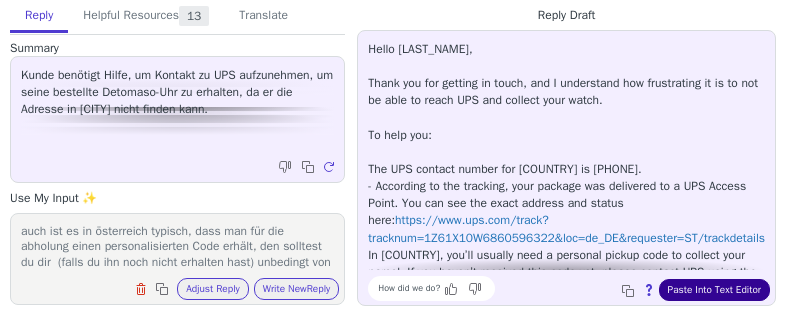 click on "Paste Into Text Editor" at bounding box center [714, 290] 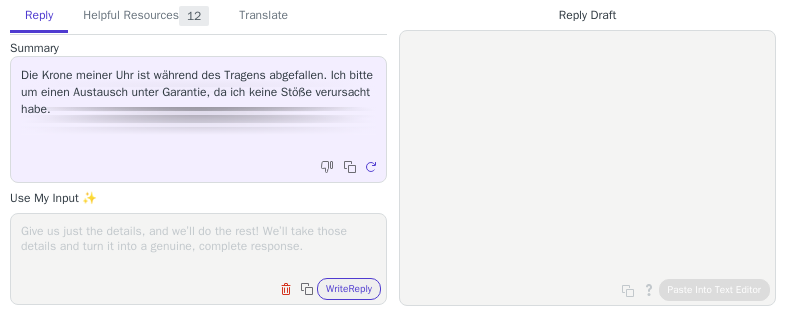 scroll, scrollTop: 0, scrollLeft: 0, axis: both 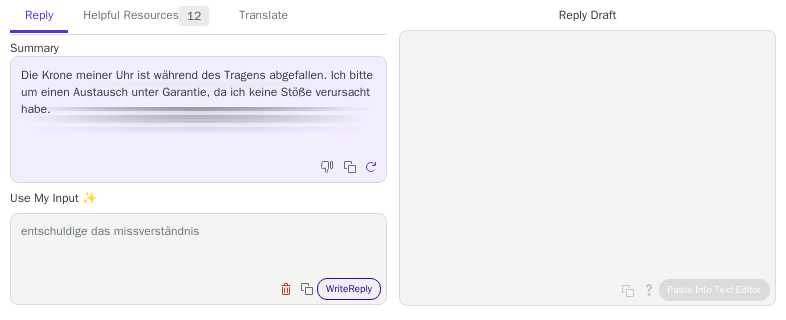click on "Write  Reply" at bounding box center [349, 289] 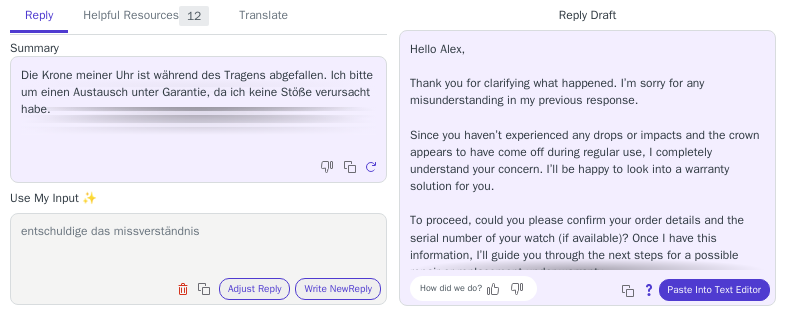 click on "entschuldige das missverständnis" at bounding box center (198, 246) 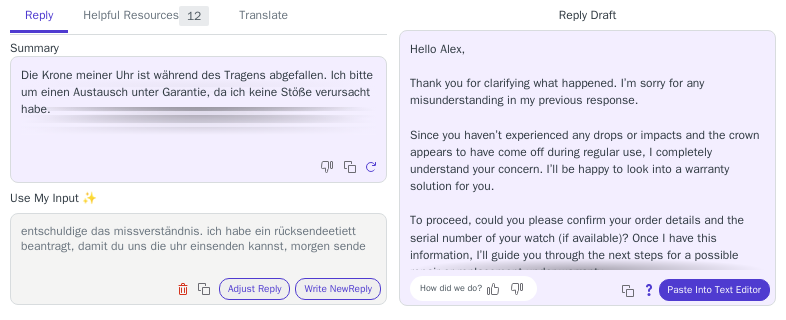 scroll, scrollTop: 0, scrollLeft: 0, axis: both 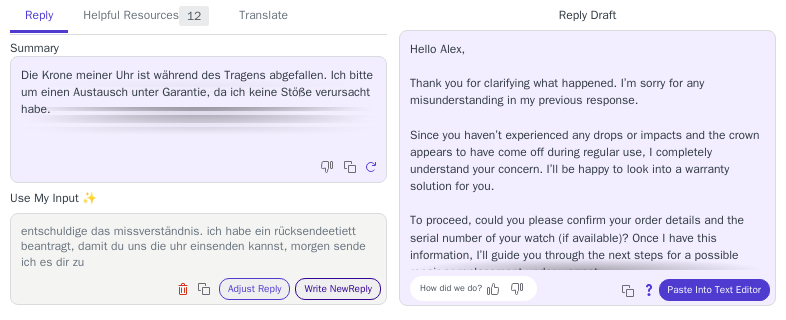 type on "entschuldige das missverständnis. ich habe ein rücksendeetiett beantragt, damit du uns die uhr einsenden kannst, morgen sende ich es dir zu" 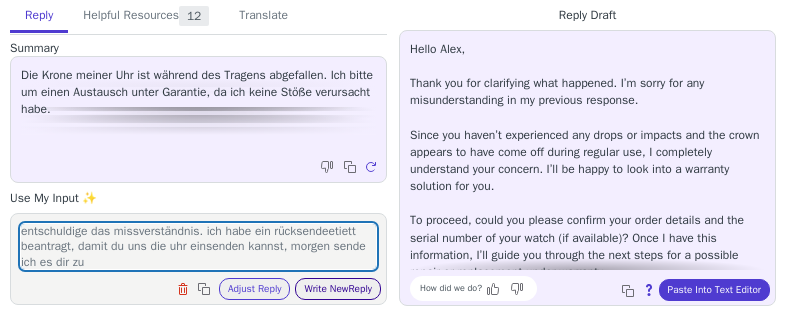 click on "Write New  Reply" at bounding box center [338, 289] 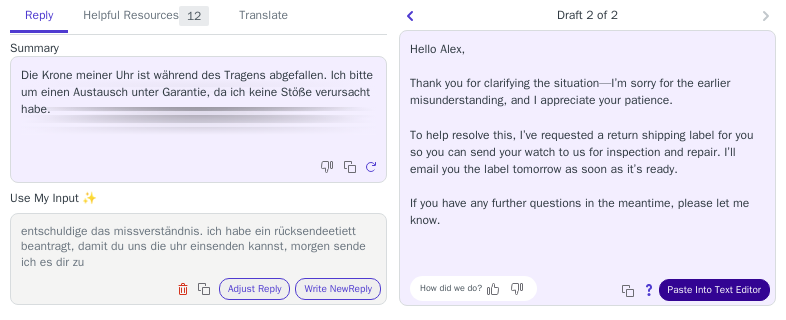 click on "Paste Into Text Editor" at bounding box center (714, 290) 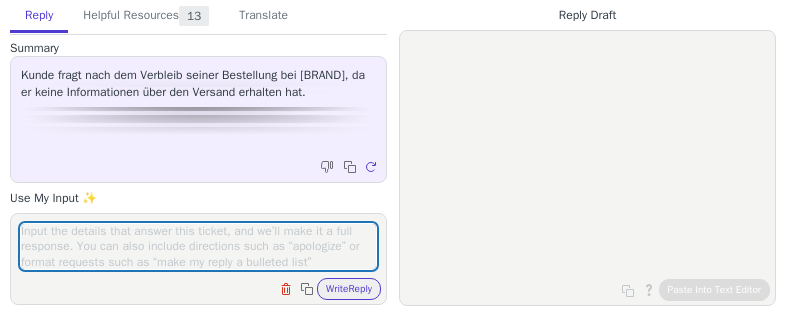 scroll, scrollTop: 0, scrollLeft: 0, axis: both 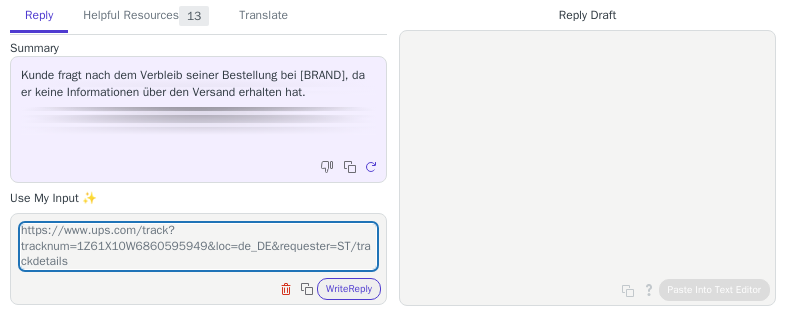 drag, startPoint x: 234, startPoint y: 249, endPoint x: 245, endPoint y: 245, distance: 11.7046995 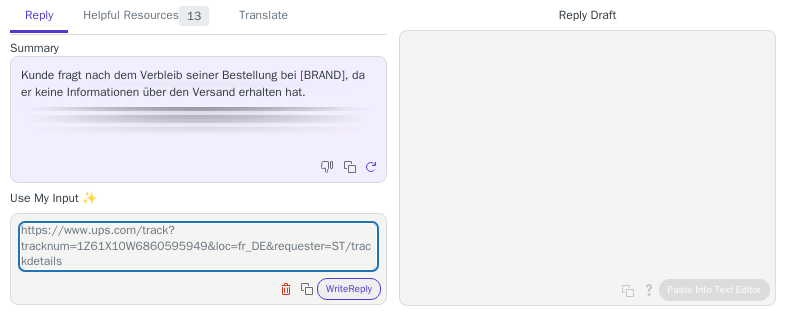 drag, startPoint x: 250, startPoint y: 252, endPoint x: 261, endPoint y: 247, distance: 12.083046 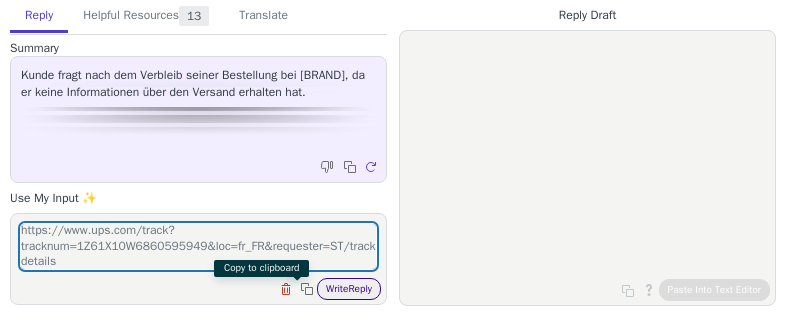 type on "eigentlich wurde es sogar schon ausgeliefert, an einem UPS Point, die adresse entnehmen Sie folgenden Link (unen):
https://www.ups.com/track?tracknum=1Z61X10W6860595949&loc=fr_FR&requester=ST/trackdetails" 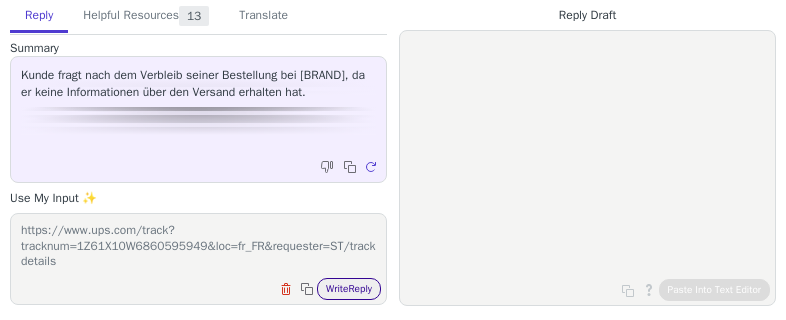 click on "Write  Reply" at bounding box center (349, 289) 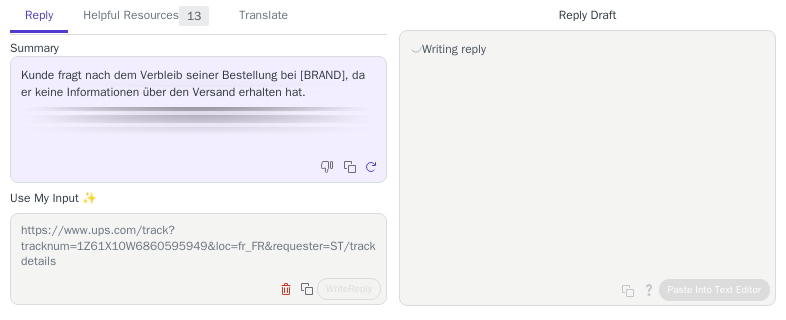 scroll, scrollTop: 62, scrollLeft: 0, axis: vertical 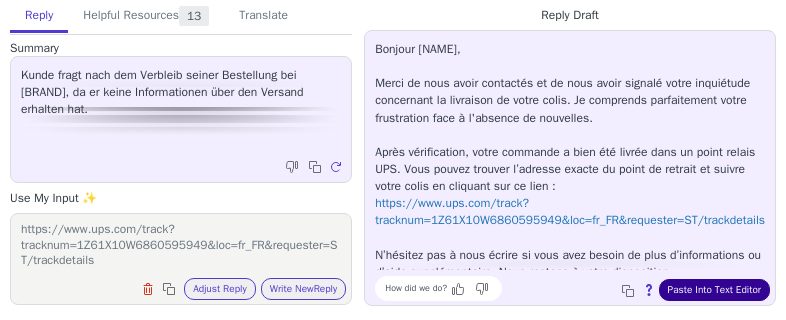 click on "Paste Into Text Editor" at bounding box center [714, 290] 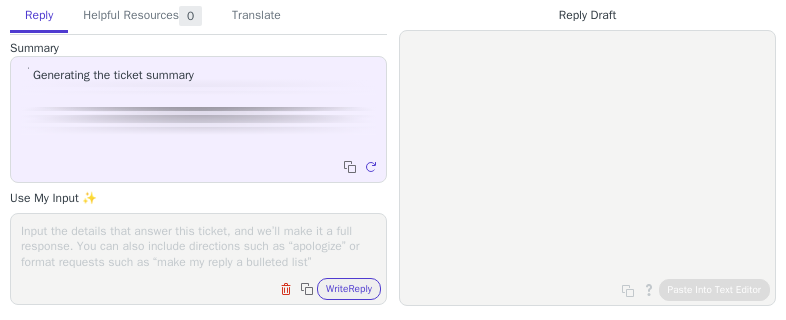scroll, scrollTop: 0, scrollLeft: 0, axis: both 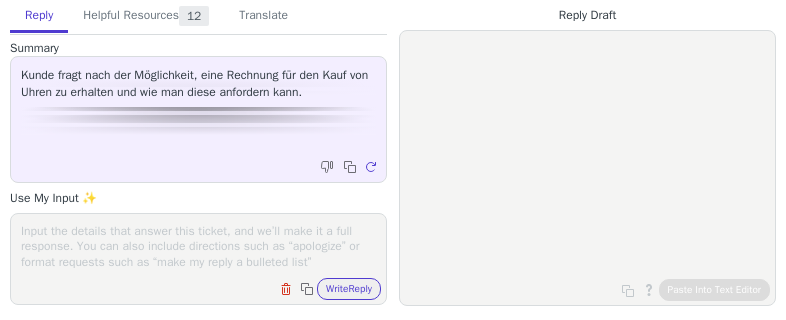 click at bounding box center [198, 246] 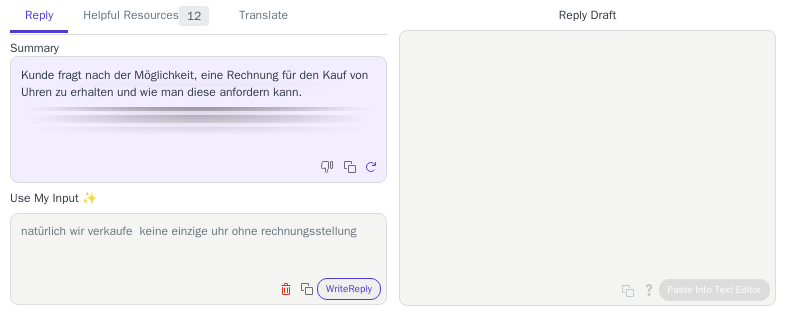 click on "natürlich wir verkaufe  keine einzige uhr ohne rechnungsstellung" at bounding box center (198, 246) 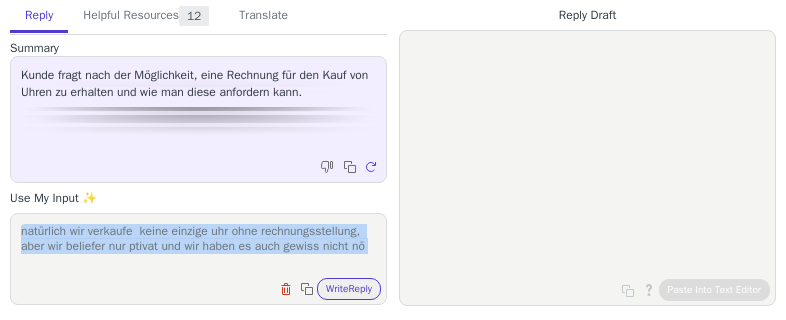 drag, startPoint x: 377, startPoint y: 244, endPoint x: 130, endPoint y: 249, distance: 247.0506 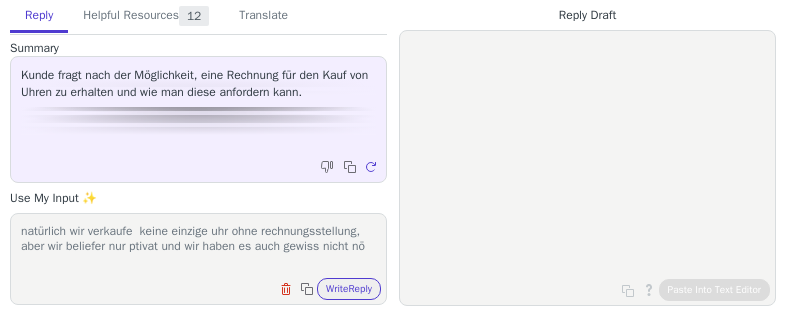 drag, startPoint x: 160, startPoint y: 244, endPoint x: 372, endPoint y: 239, distance: 212.05896 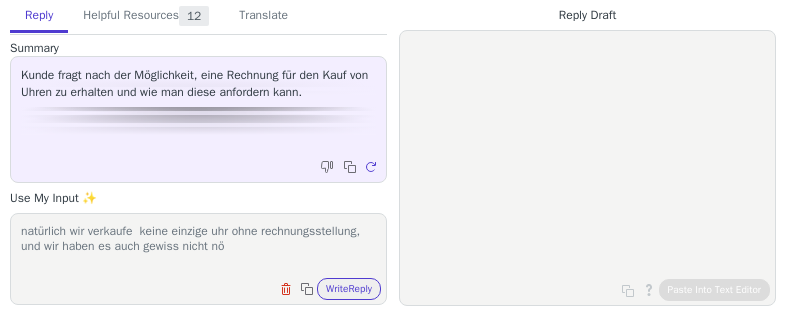 drag, startPoint x: 22, startPoint y: 245, endPoint x: 225, endPoint y: 249, distance: 203.0394 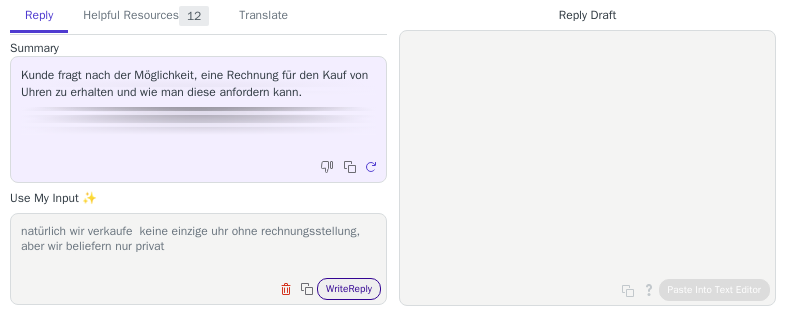 type on "natürlich wir verkaufe  keine einzige uhr ohne rechnungsstellung,  aber wir beliefern nur privat" 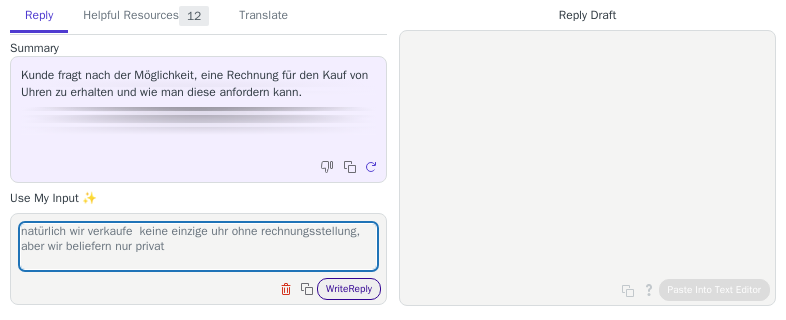 click on "Write  Reply" at bounding box center (349, 289) 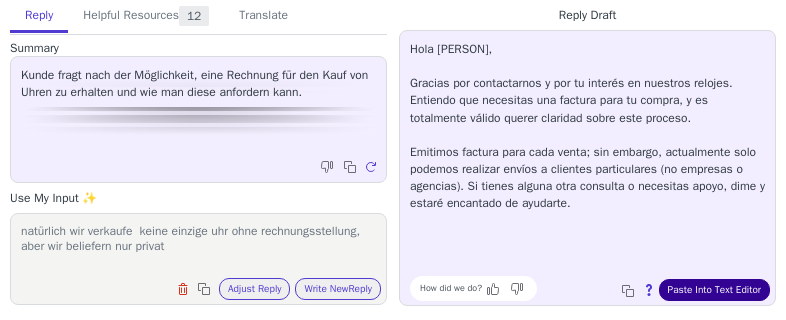 click on "Paste Into Text Editor" at bounding box center [714, 290] 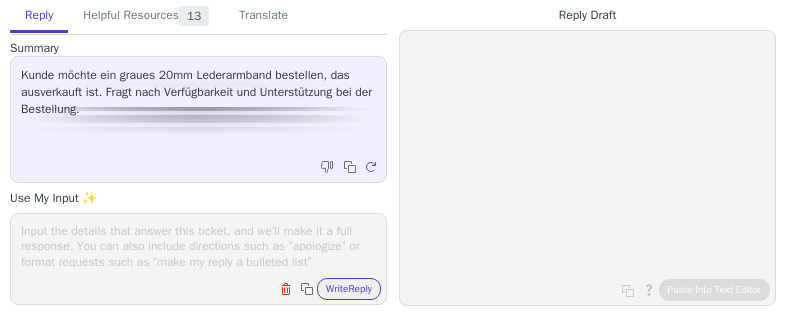 scroll, scrollTop: 0, scrollLeft: 0, axis: both 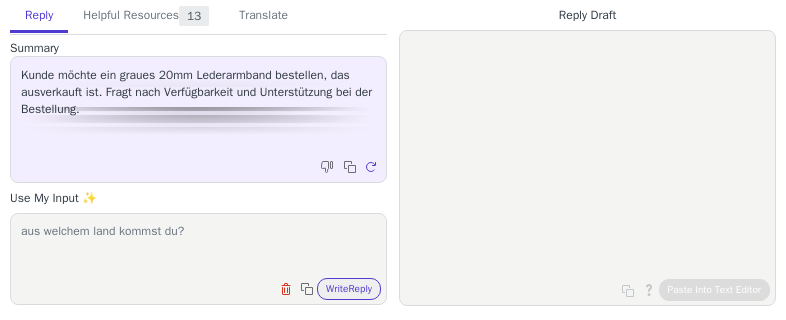 click on "aus welchem land kommst du?" at bounding box center [198, 246] 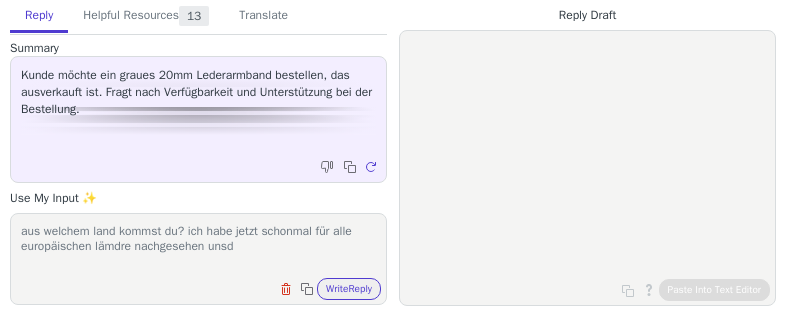 drag, startPoint x: 20, startPoint y: 224, endPoint x: 189, endPoint y: 215, distance: 169.23947 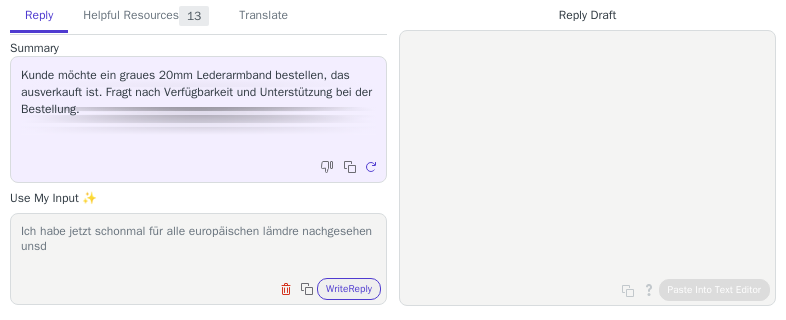 click on "Ich habe jetzt schonmal für alle europäischen lämdre nachgesehen unsd" at bounding box center (198, 246) 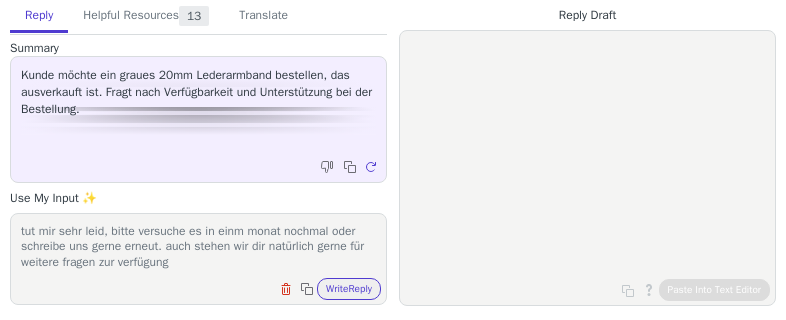 scroll, scrollTop: 47, scrollLeft: 0, axis: vertical 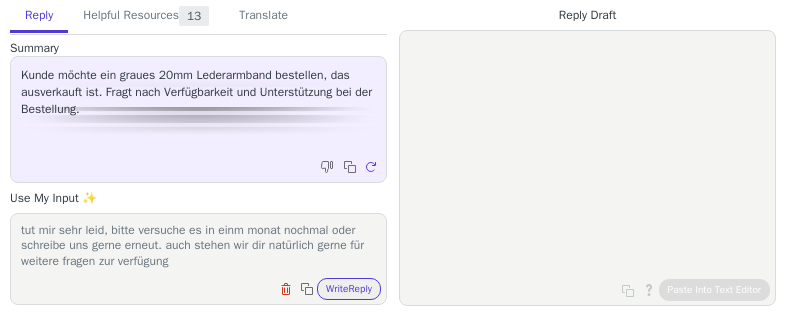 type on "Ich habe jetzt schonmal für alle europäischen lämdre nachgesehen und leider habe ich keine ino, wann eine neue Produktion erfolgt, tut mir sehr leid, bitte versuche es in einm monat nochmal oder schreibe uns gerne erneut. auch stehen wir dir natürlich gerne für weitere fragen zur verfügung" 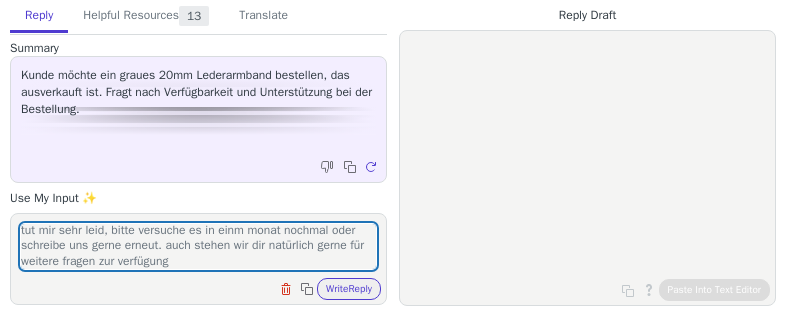 click on "Ich habe jetzt schonmal für alle europäischen lämdre nachgesehen und leider habe ich keine ino, wann eine neue Produktion erfolgt, tut mir sehr leid, bitte versuche es in einm monat nochmal oder schreibe uns gerne erneut. auch stehen wir dir natürlich gerne für weitere fragen zur verfügung
Clear field Copy to clipboard Write  Reply" at bounding box center (198, 259) 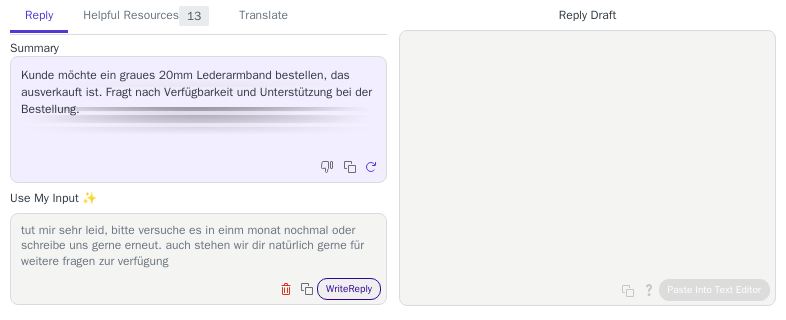 click on "Write  Reply" at bounding box center [349, 289] 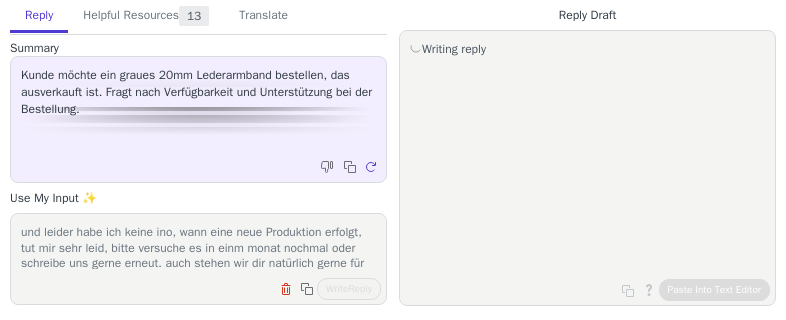 scroll, scrollTop: 0, scrollLeft: 0, axis: both 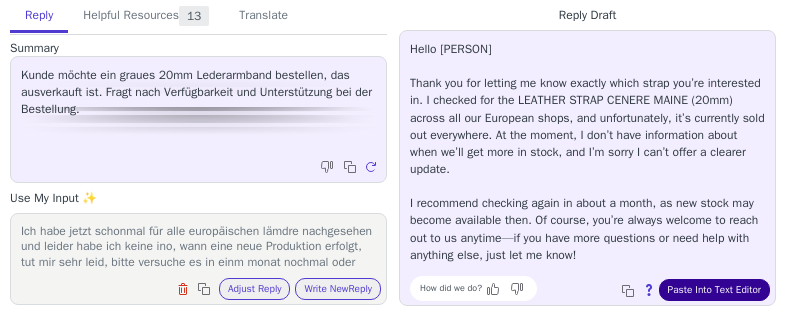 click on "Paste Into Text Editor" at bounding box center (714, 290) 